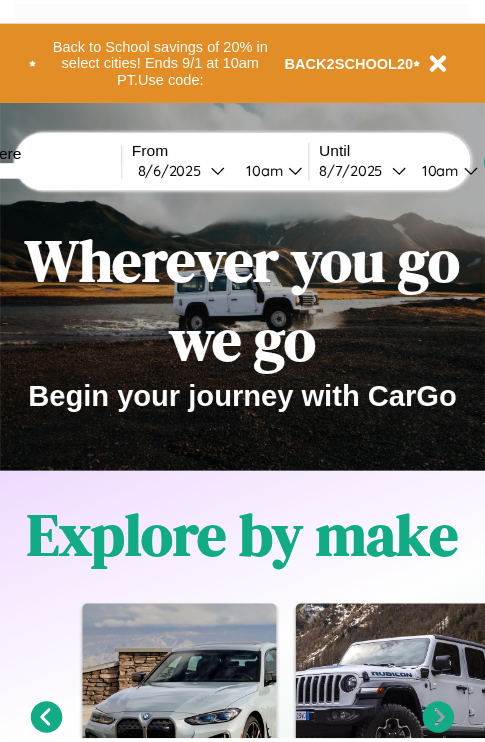 scroll, scrollTop: 0, scrollLeft: 0, axis: both 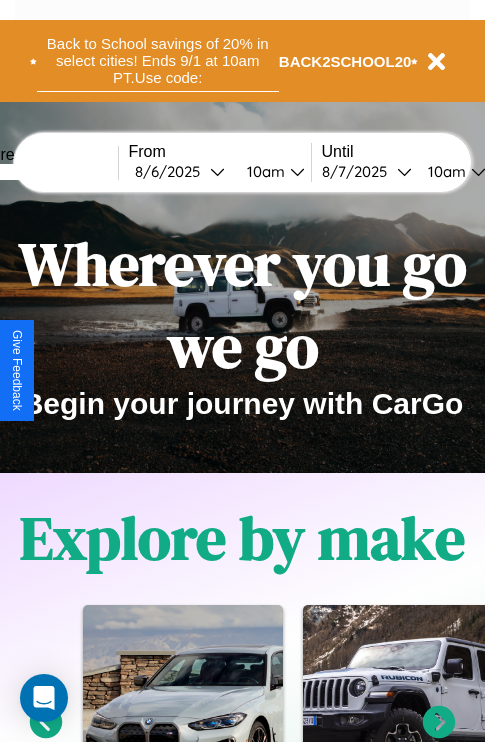 click on "Back to School savings of 20% in select cities! Ends 9/1 at 10am PT.  Use code:" at bounding box center [158, 61] 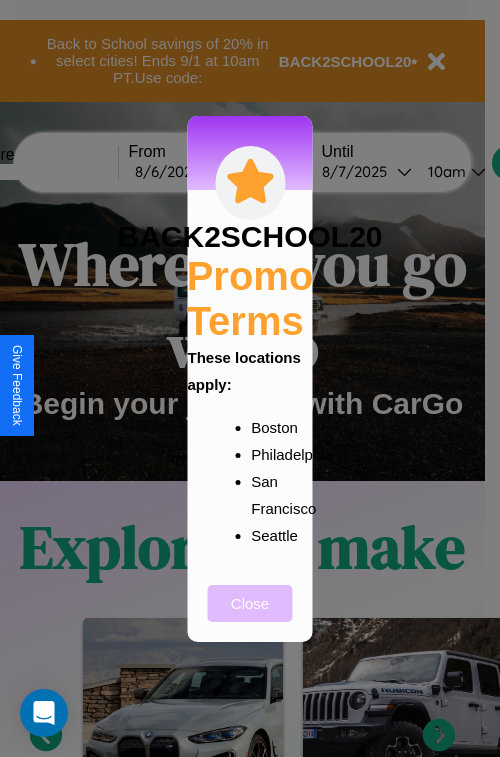 click on "Close" at bounding box center [250, 603] 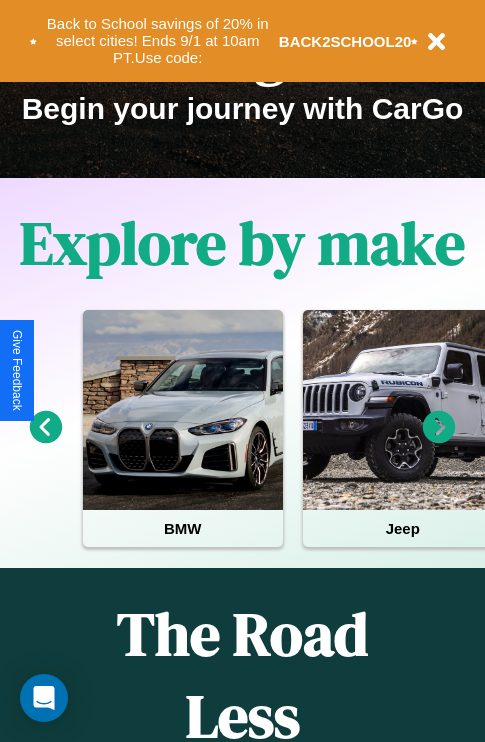 scroll, scrollTop: 308, scrollLeft: 0, axis: vertical 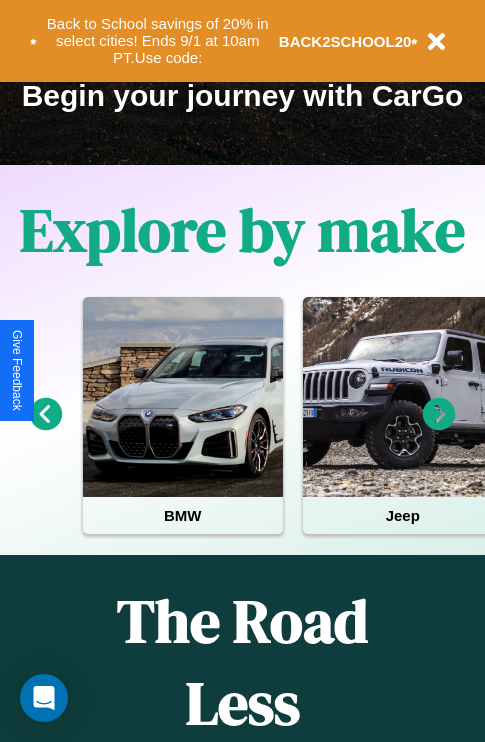 click 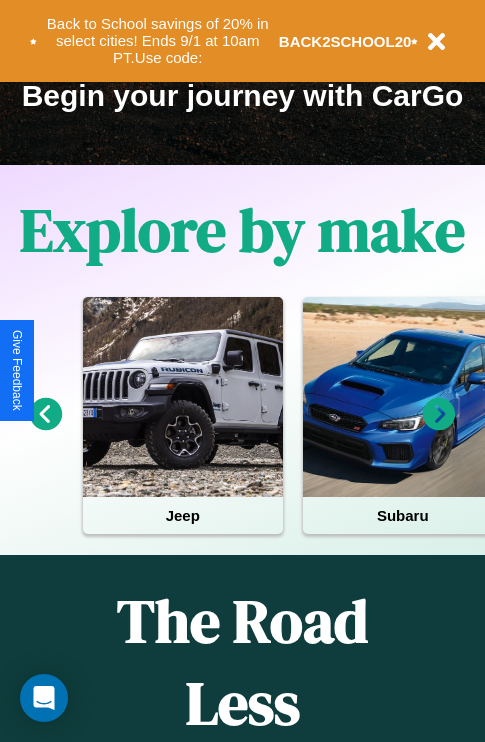 click 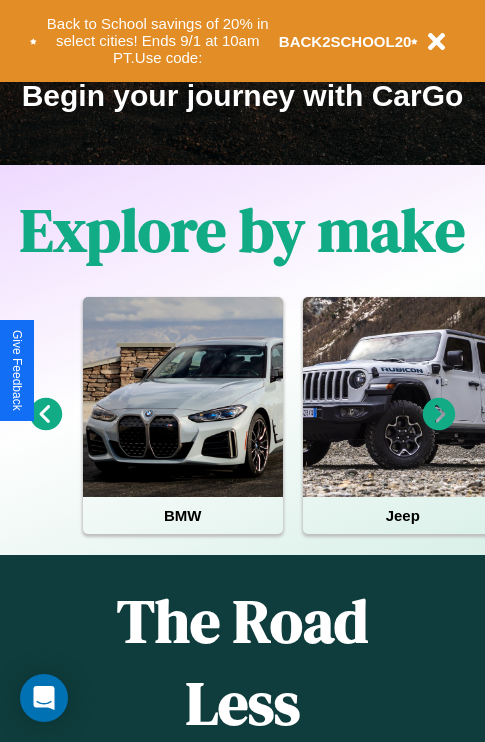 click 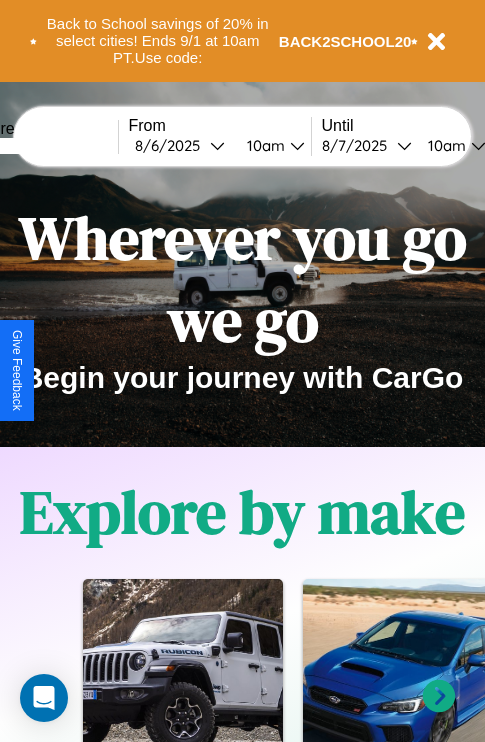 scroll, scrollTop: 0, scrollLeft: 0, axis: both 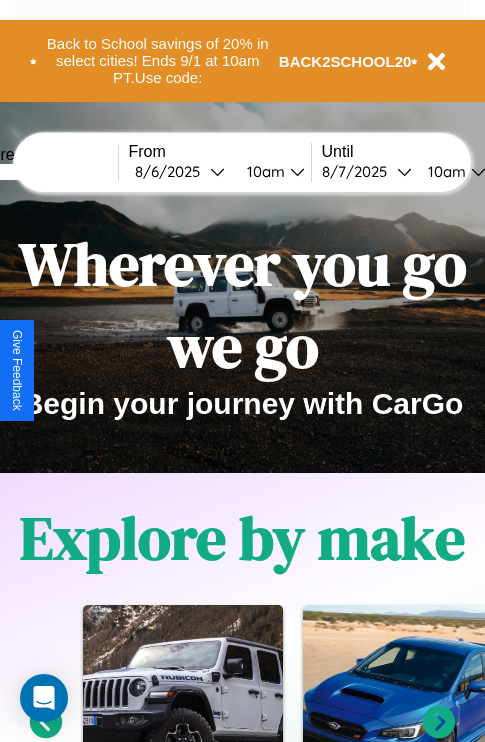click at bounding box center (43, 172) 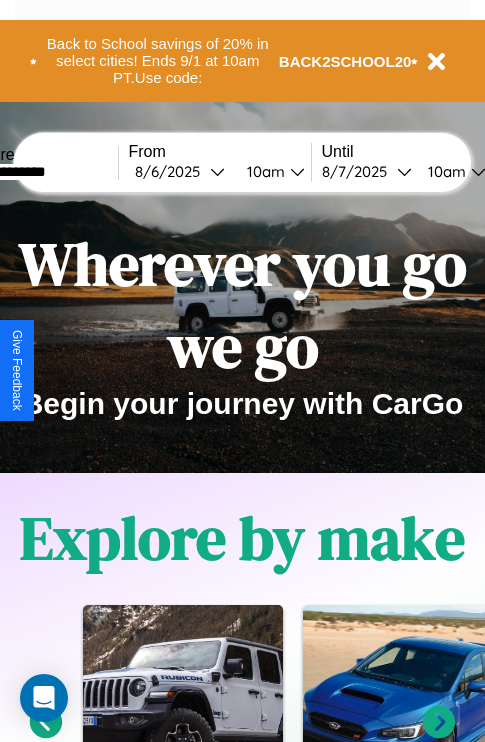 type on "**********" 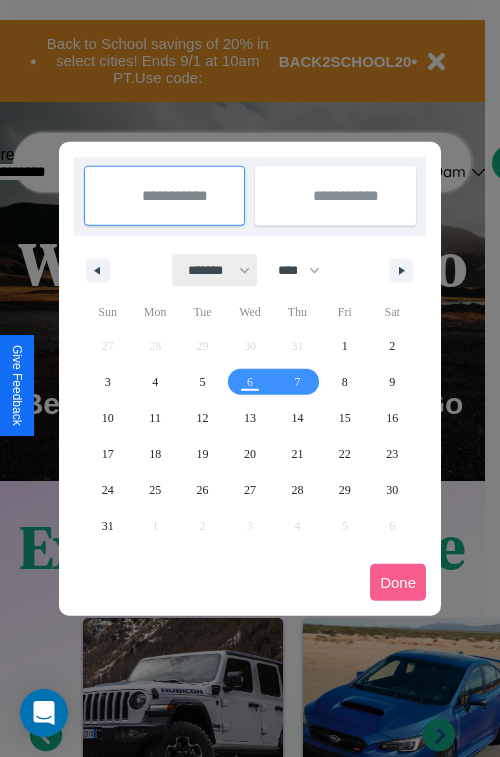 click on "******* ******** ***** ***** *** **** **** ****** ********* ******* ******** ********" at bounding box center [215, 270] 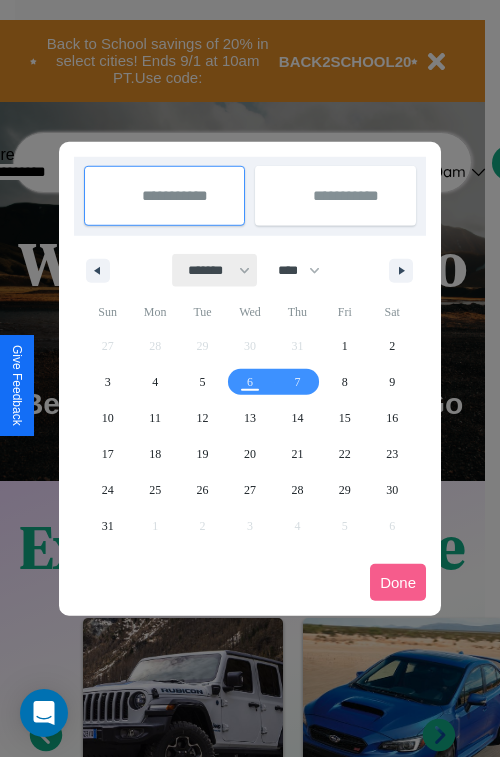select on "*" 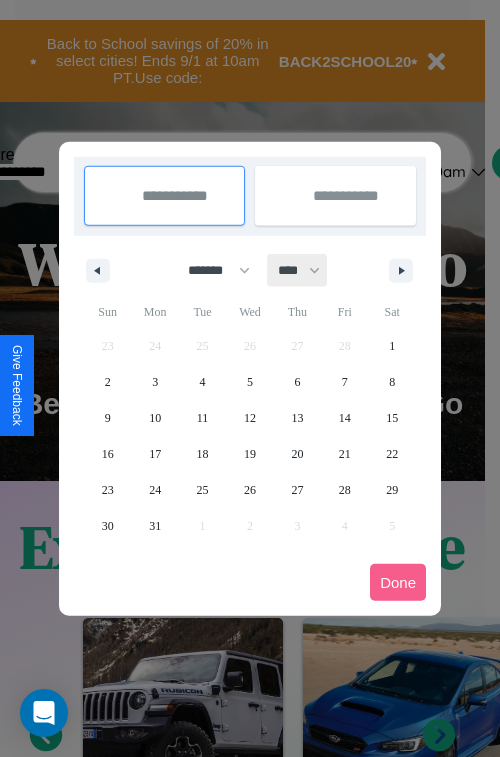 click on "**** **** **** **** **** **** **** **** **** **** **** **** **** **** **** **** **** **** **** **** **** **** **** **** **** **** **** **** **** **** **** **** **** **** **** **** **** **** **** **** **** **** **** **** **** **** **** **** **** **** **** **** **** **** **** **** **** **** **** **** **** **** **** **** **** **** **** **** **** **** **** **** **** **** **** **** **** **** **** **** **** **** **** **** **** **** **** **** **** **** **** **** **** **** **** **** **** **** **** **** **** **** **** **** **** **** **** **** **** **** **** **** **** **** **** **** **** **** **** **** ****" at bounding box center [298, 270] 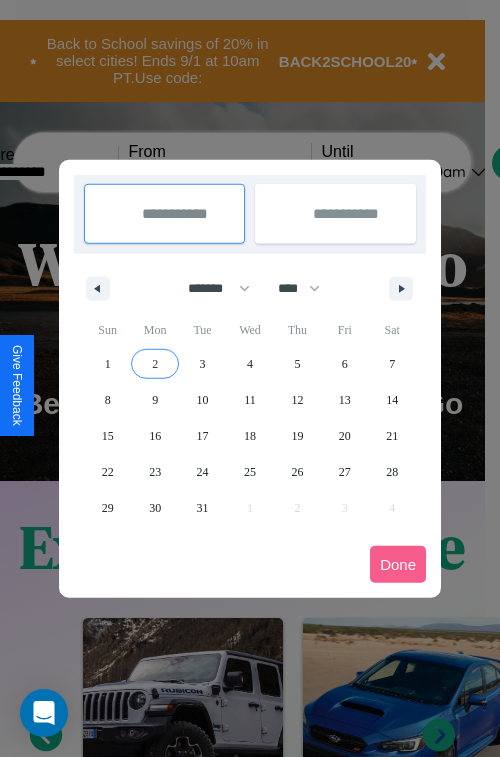 click on "2" at bounding box center [155, 364] 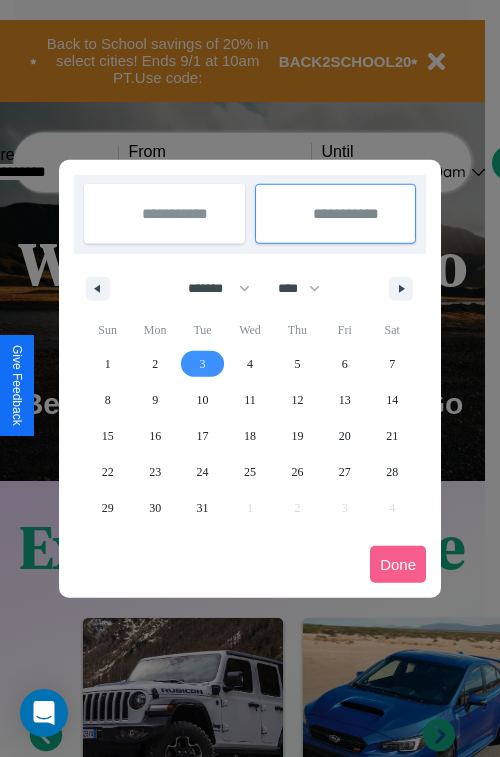 click on "3" at bounding box center [203, 364] 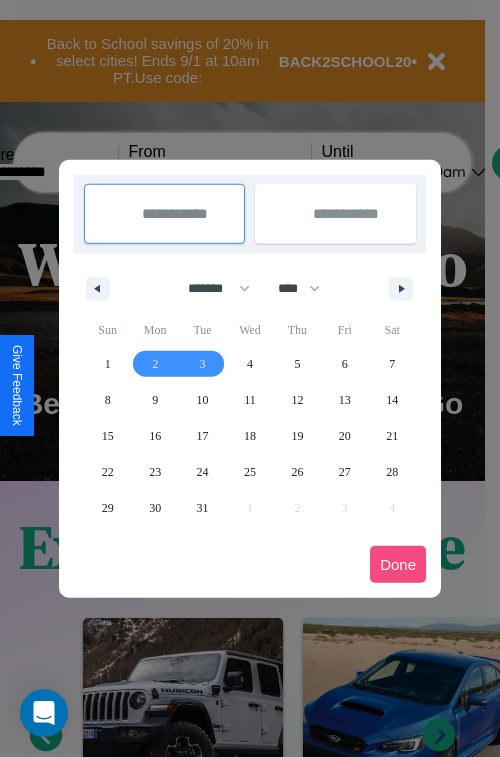 click on "Done" at bounding box center (398, 564) 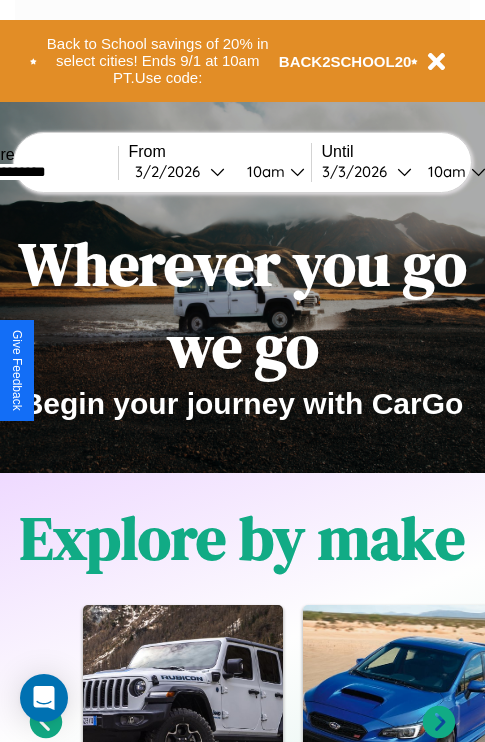 click on "10am" at bounding box center (263, 171) 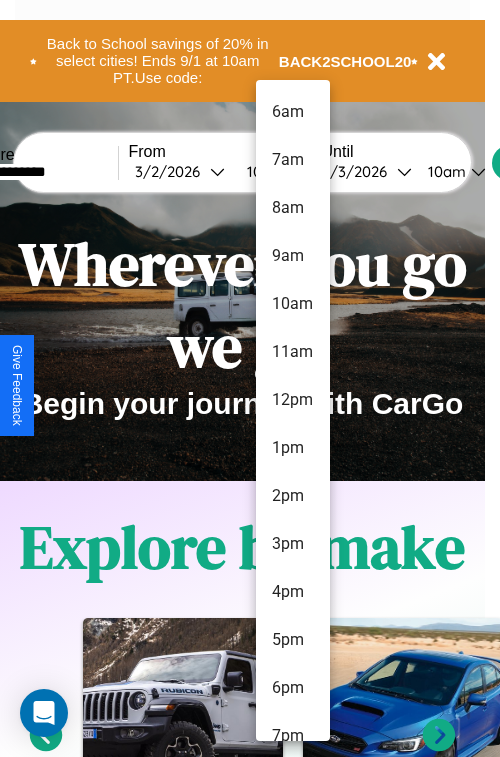 click on "7am" at bounding box center [293, 160] 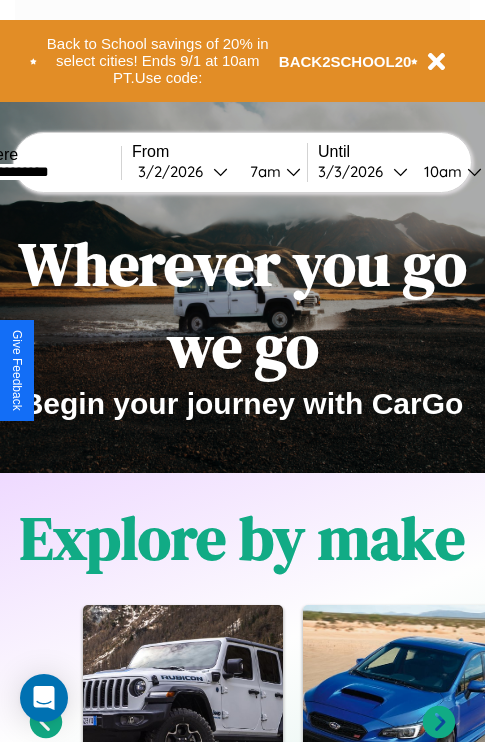 scroll, scrollTop: 0, scrollLeft: 64, axis: horizontal 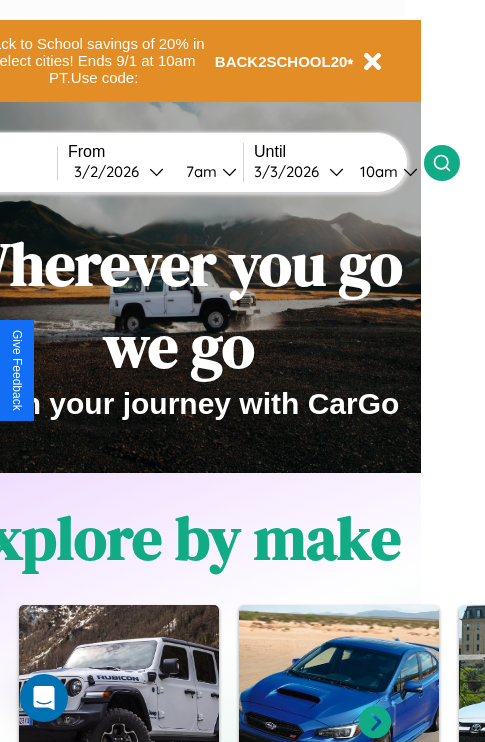 click 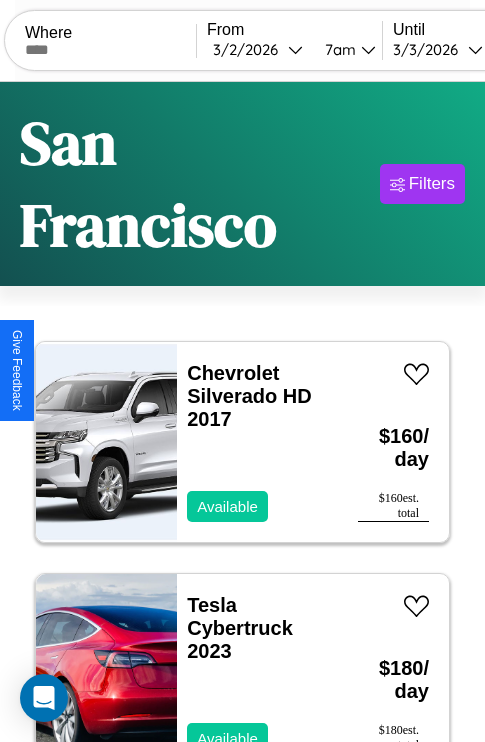 scroll, scrollTop: 96, scrollLeft: 0, axis: vertical 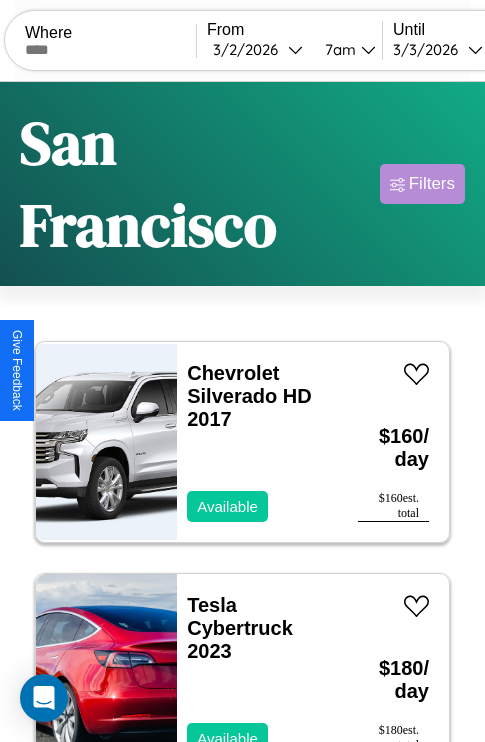 click on "Filters" at bounding box center [432, 184] 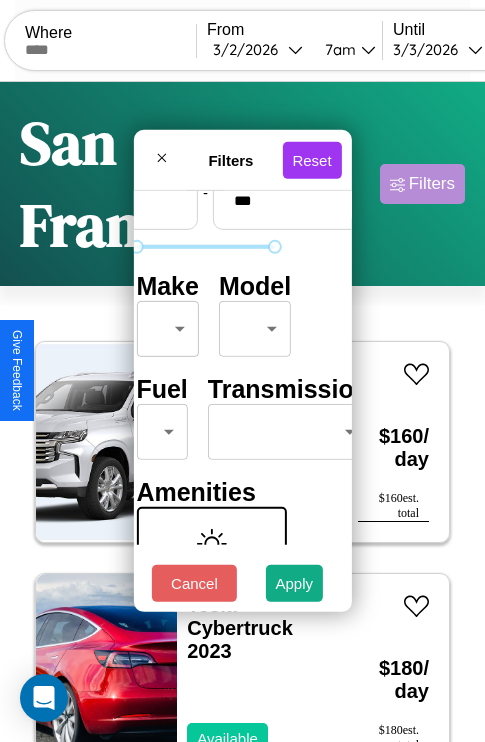 scroll, scrollTop: 162, scrollLeft: 63, axis: both 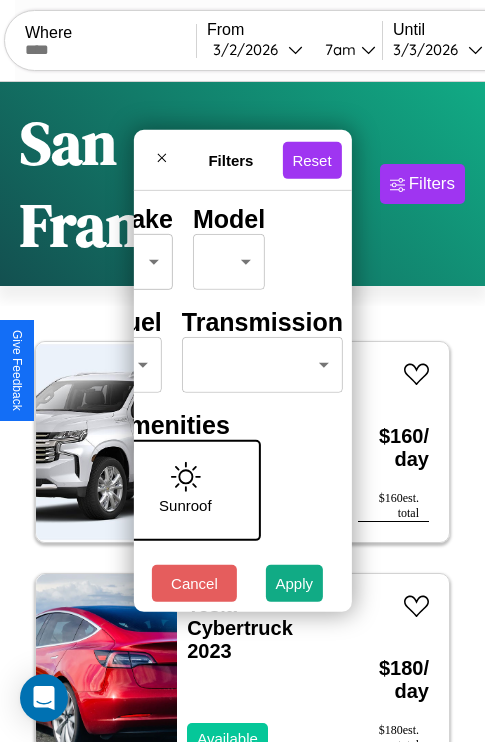 click on "CarGo Where From [DATE] [TIME] Until [DATE] [TIME] Become a Host Login Sign Up [CITY] Filters 129 cars in this area These cars can be picked up in this city. Chevrolet Silverado HD 2017 Available $ 160 / day $ 160 est. total Tesla Cybertruck 2023 Available $ 180 / day $ 180 est. total Ford LN700 2022 Available $ 140 / day $ 140 est. total Tesla Cybertruck 2022 Available $ 40 / day $ 40 est. total Maserati 228 2023 Available $ 70 / day $ 70 est. total Audi A4 allroad 2019 Available $ 70 / day $ 70 est. total Alfa Romeo Giulia (952) 2023 Available $ 160 / day $ 160 est. total Jaguar XF 2014 Available $ 100 / day $ 100 est. total Infiniti FX37 2019 Available $ 70 / day $ 70 est. total Aston Martin DBS 2022 Available $ 100 / day $ 100 est. total Volvo B9TL 2014 Unavailable $ 160 / day $ 160 est. total Volkswagen Golf 2016 Available $ 150 / day $ 150 est. total Jaguar XJ12 2014 Available $ 110 / day $ 110 est. total $" at bounding box center (242, 453) 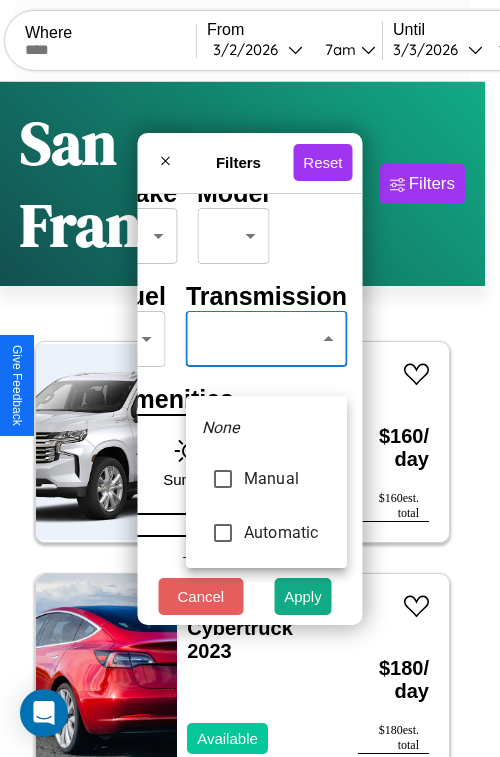 type on "*********" 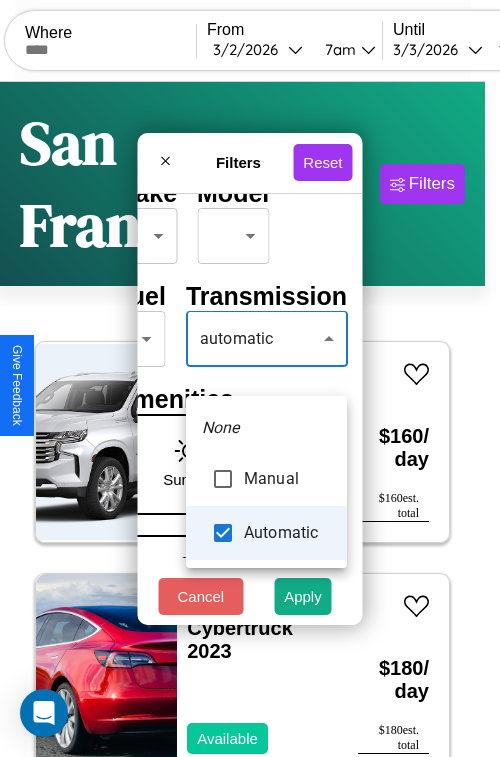 click at bounding box center [250, 378] 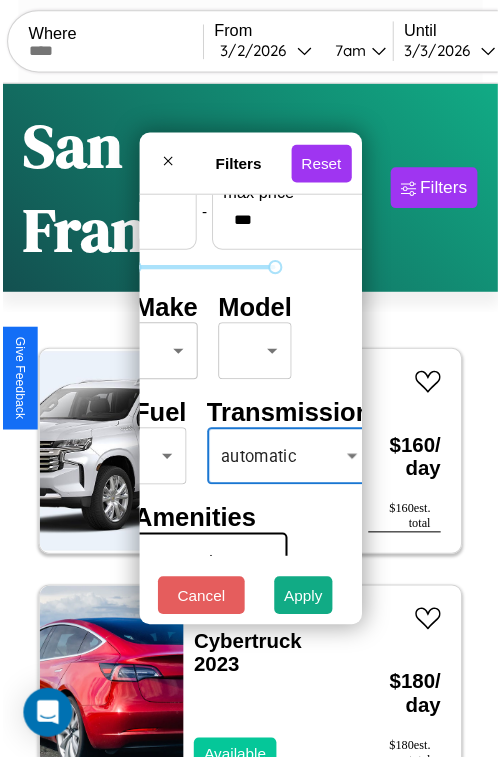 scroll, scrollTop: 59, scrollLeft: 40, axis: both 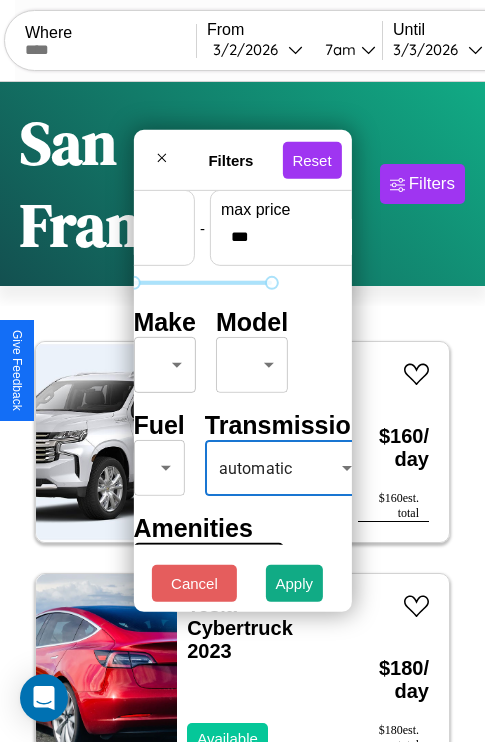 click on "CarGo Where From [DATE] [TIME] Until [DATE] [TIME] Become a Host Login Sign Up [CITY] Filters 129 cars in this area These cars can be picked up in this city. Chevrolet Silverado HD 2017 Available $ 160 / day $ 160 est. total Tesla Cybertruck 2023 Available $ 180 / day $ 180 est. total Ford LN700 2022 Available $ 140 / day $ 140 est. total Tesla Cybertruck 2022 Available $ 40 / day $ 40 est. total Maserati 228 2023 Available $ 70 / day $ 70 est. total Audi A4 allroad 2019 Available $ 70 / day $ 70 est. total Alfa Romeo Giulia (952) 2023 Available $ 160 / day $ 160 est. total Jaguar XF 2014 Available $ 100 / day $ 100 est. total Infiniti FX37 2019 Available $ 70 / day $ 70 est. total Aston Martin DBS 2022 Available $ 100 / day $ 100 est. total Volvo B9TL 2014 Unavailable $ 160 / day $ 160 est. total Volkswagen Golf 2016 Available $ 150 / day $ 150 est. total Jaguar XJ12 2014 Available $ 110 / day $ 110 est. total $" at bounding box center [242, 453] 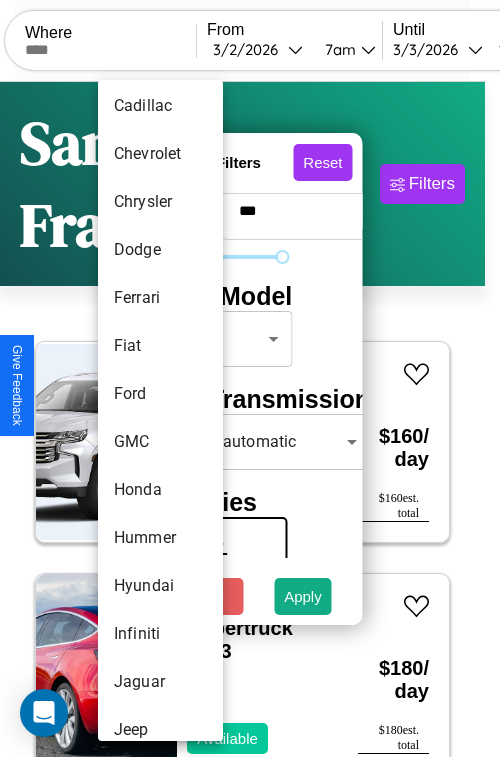 scroll, scrollTop: 758, scrollLeft: 0, axis: vertical 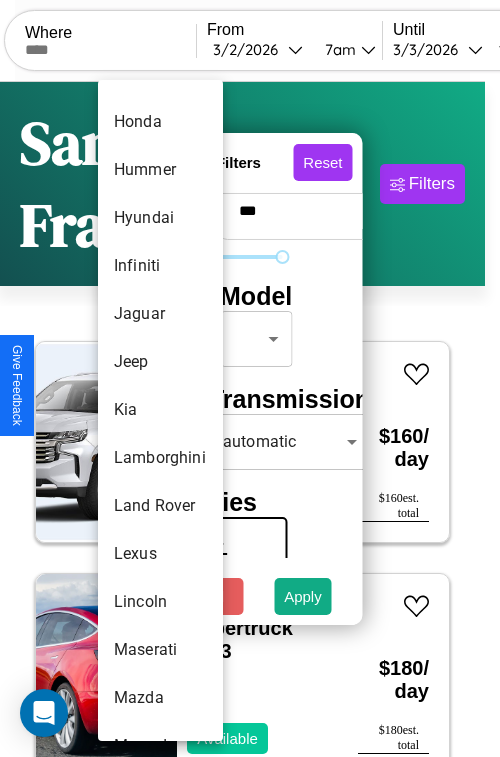 click on "Kia" at bounding box center (160, 410) 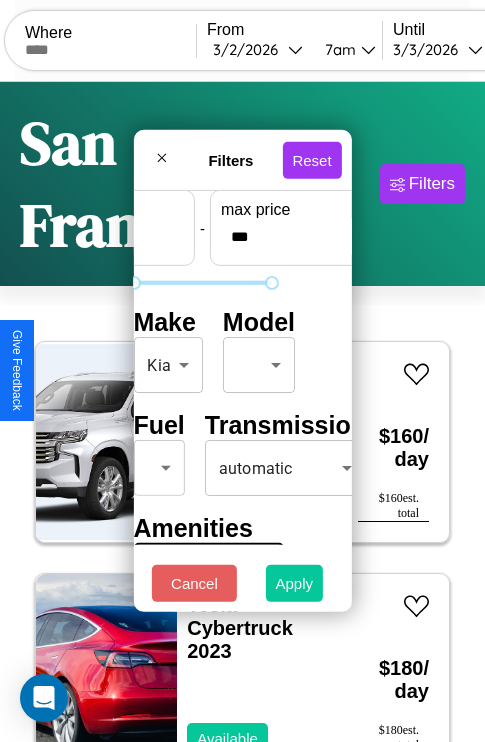 click on "Apply" at bounding box center (295, 583) 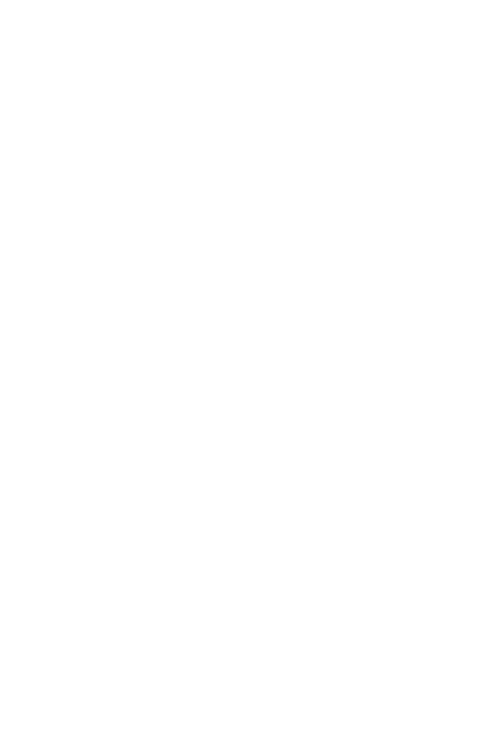 scroll, scrollTop: 0, scrollLeft: 0, axis: both 